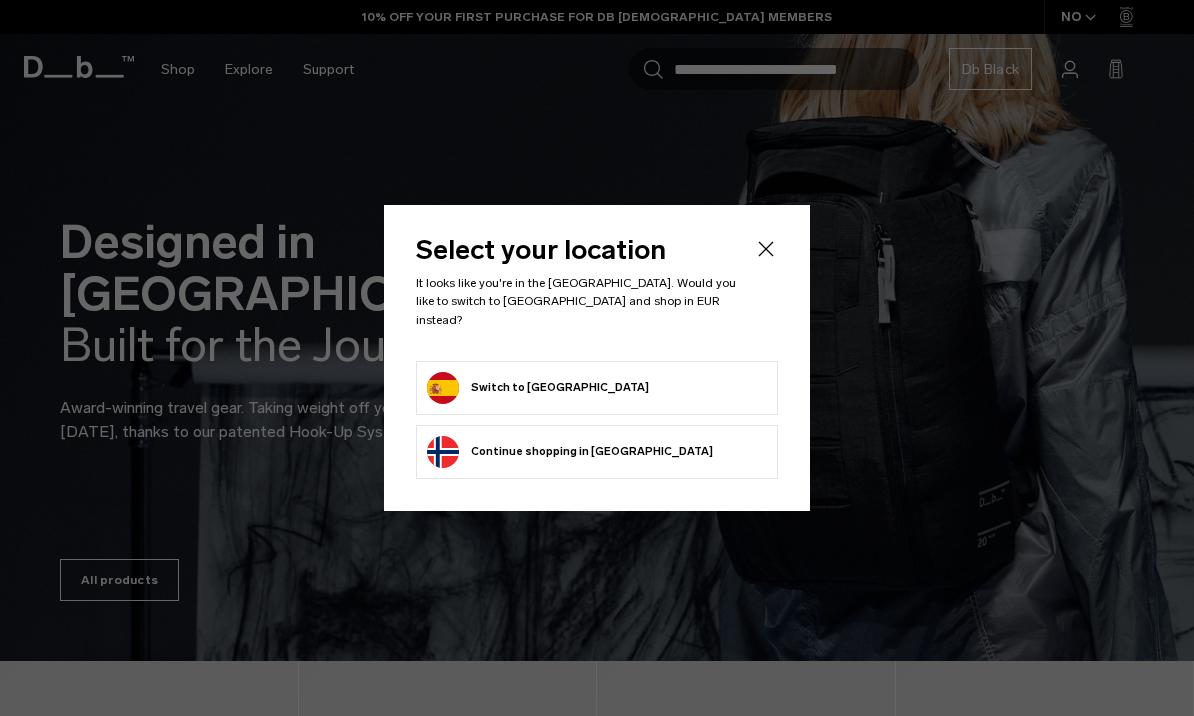 scroll, scrollTop: 0, scrollLeft: 0, axis: both 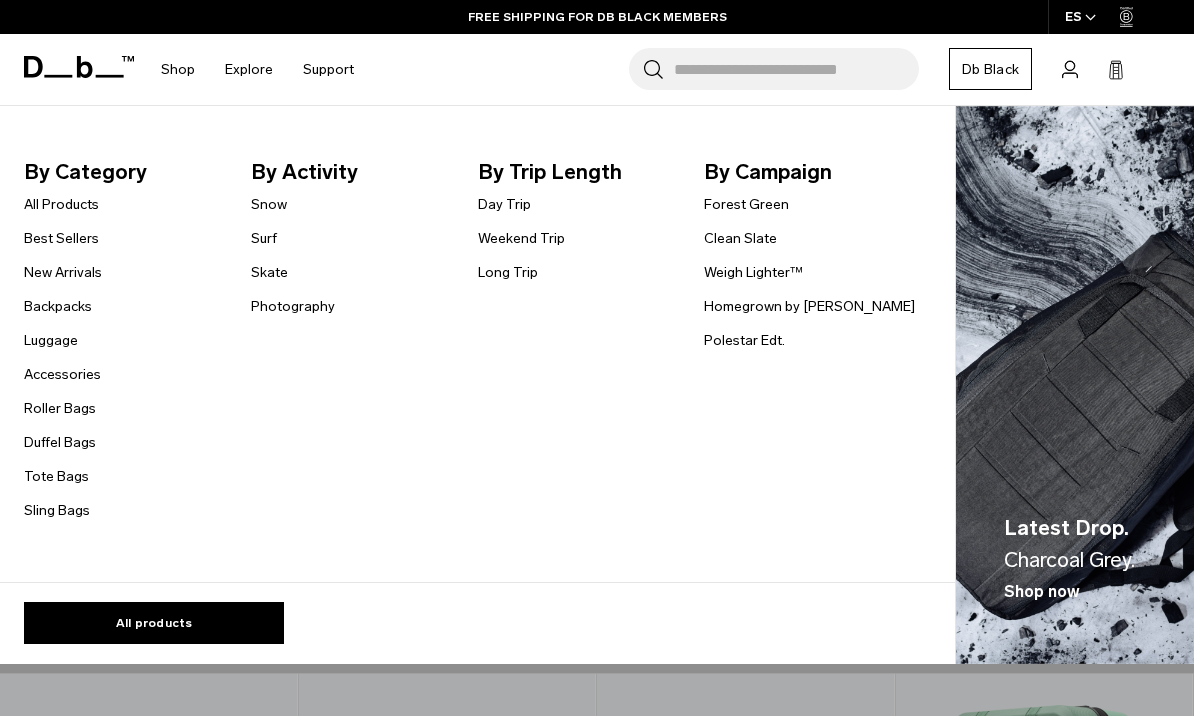 click on "Accessories" at bounding box center (62, 374) 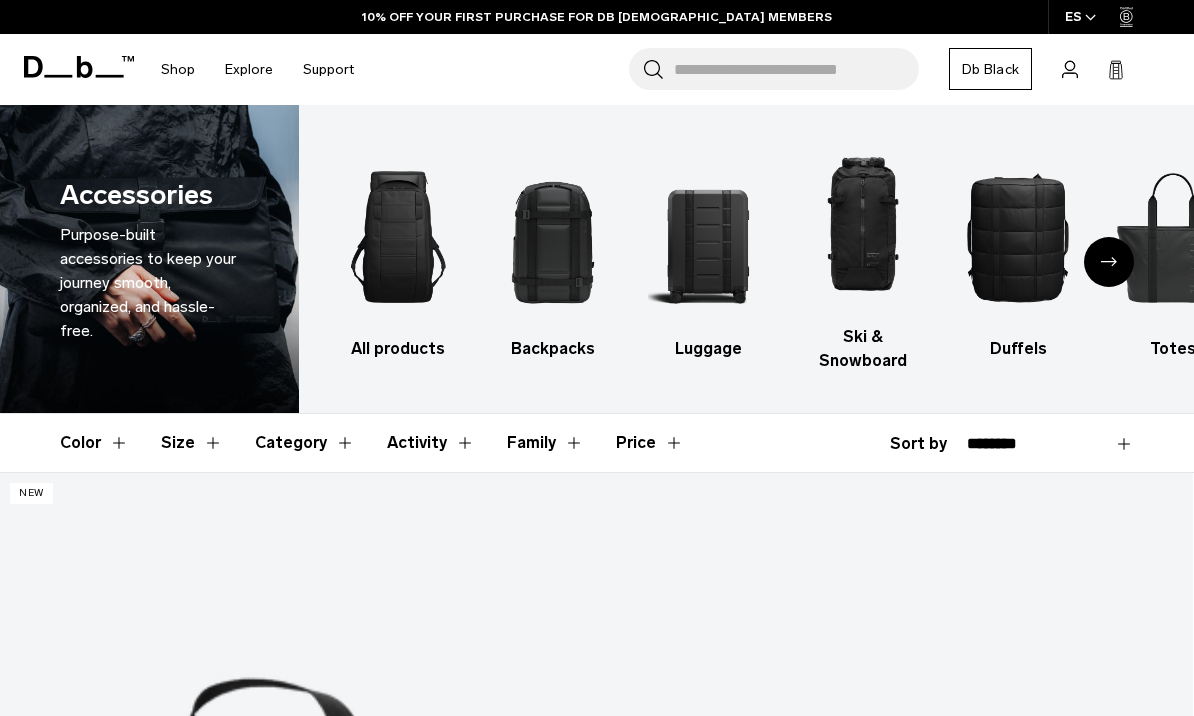 scroll, scrollTop: 0, scrollLeft: 0, axis: both 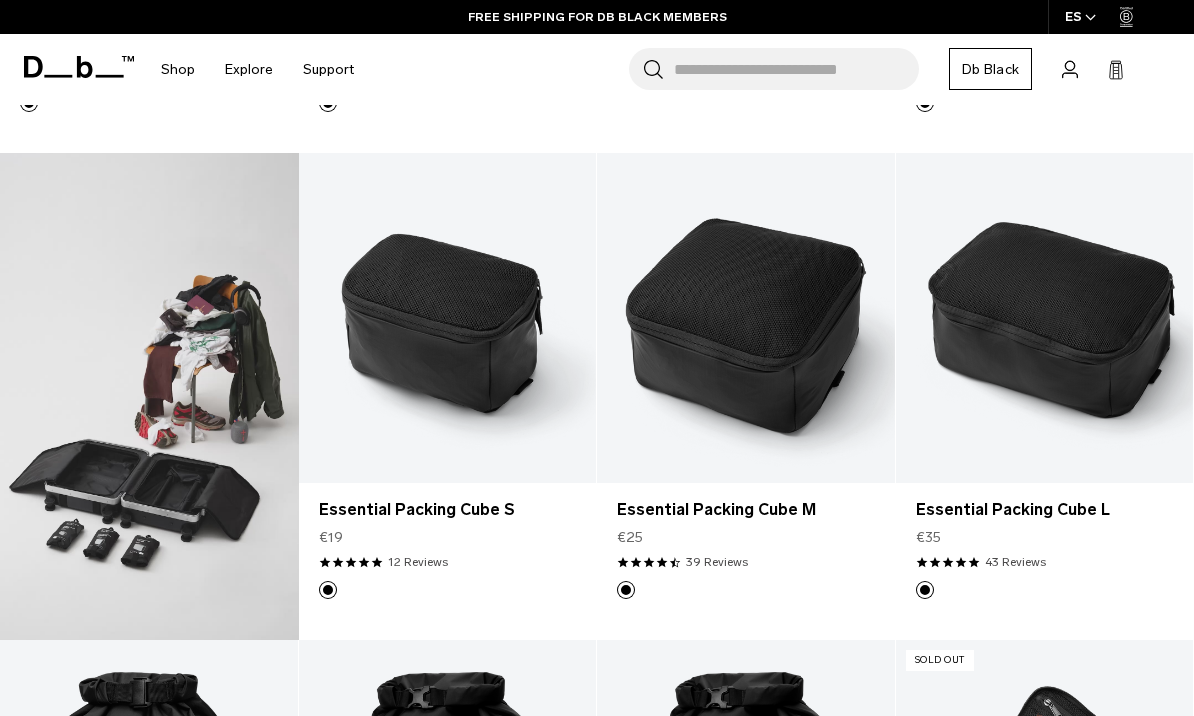 click on "Add to Cart" at bounding box center (448, 450) 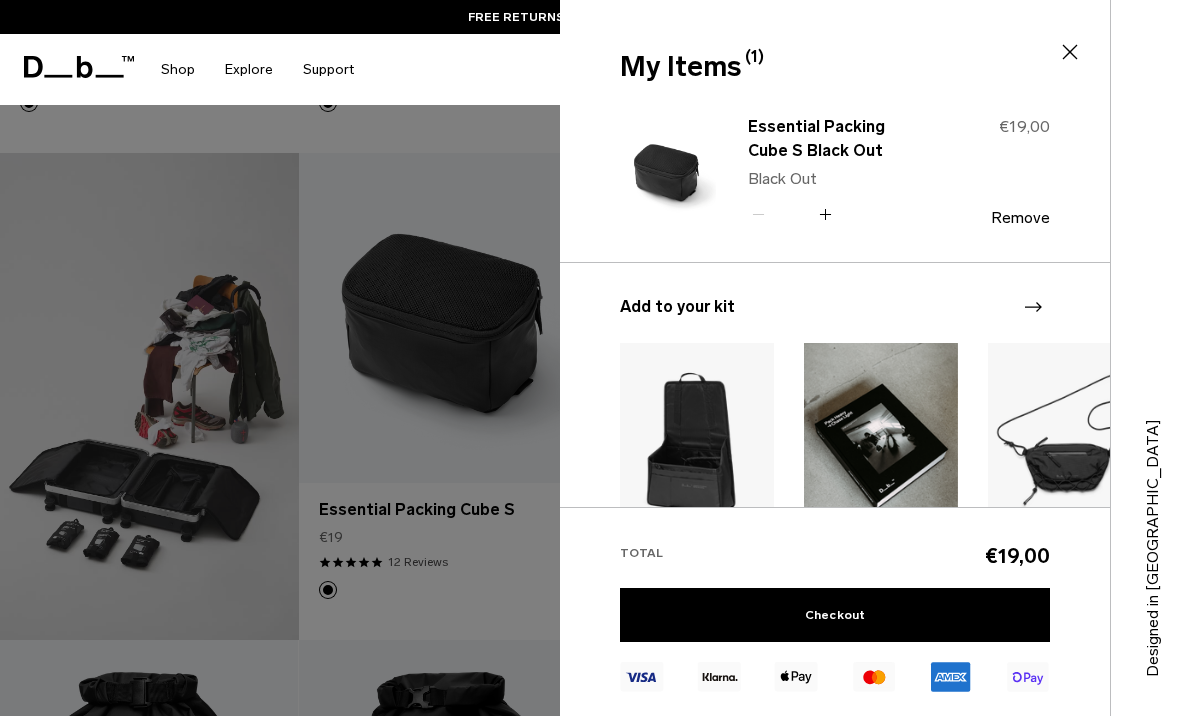 click 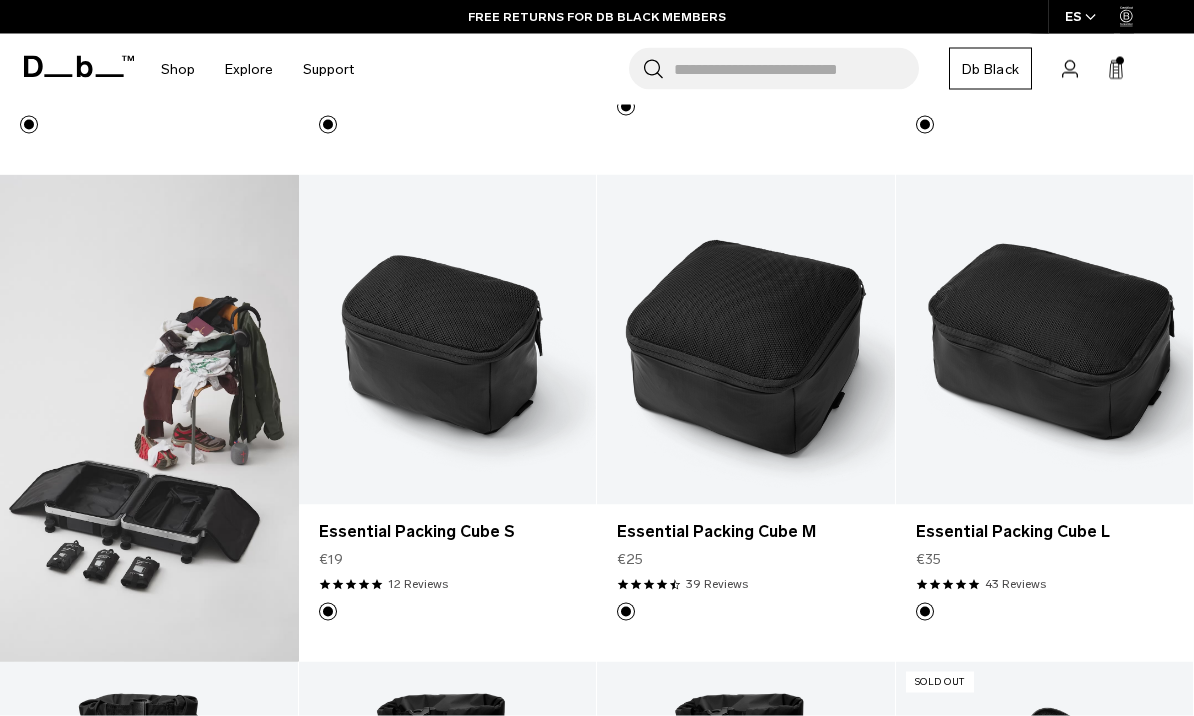 scroll, scrollTop: 787, scrollLeft: 0, axis: vertical 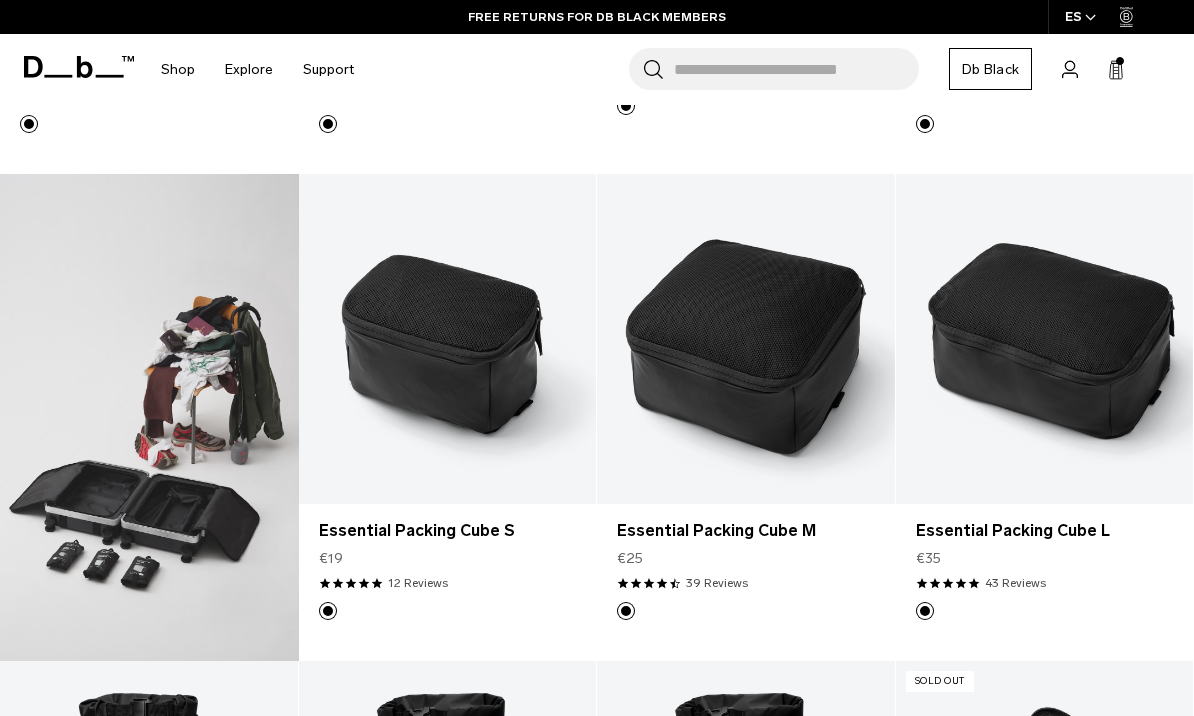 click on "Add to Cart" at bounding box center [746, 471] 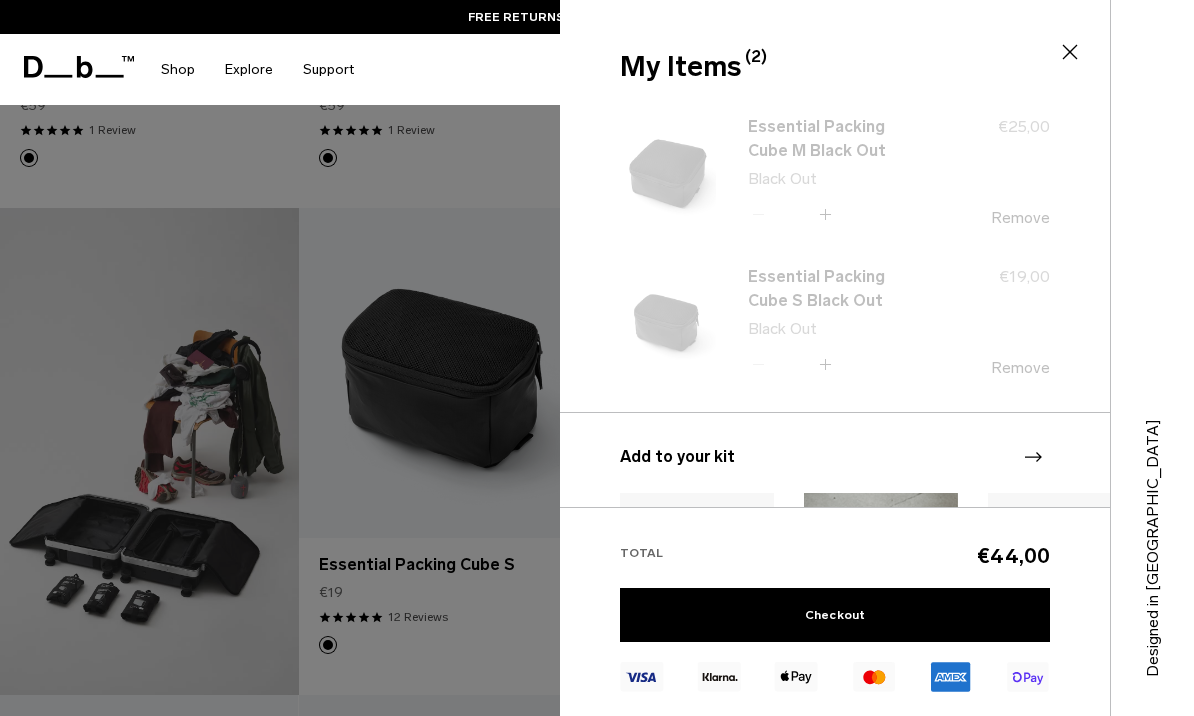 scroll, scrollTop: 781, scrollLeft: 0, axis: vertical 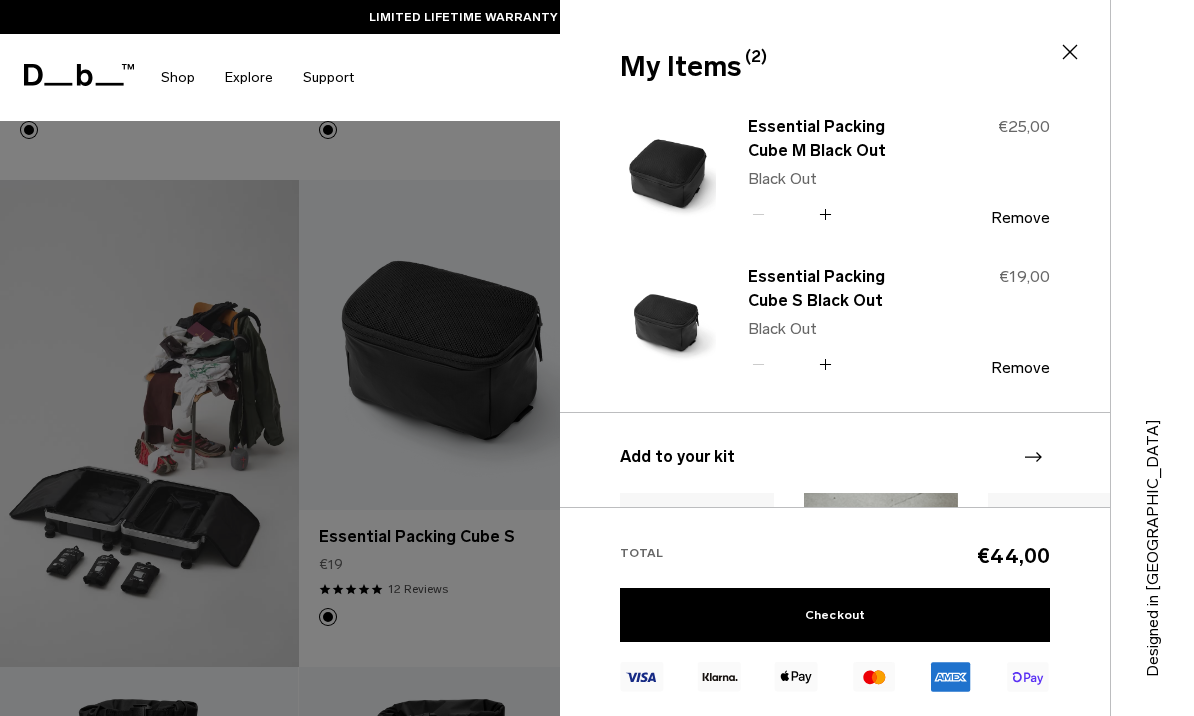 click 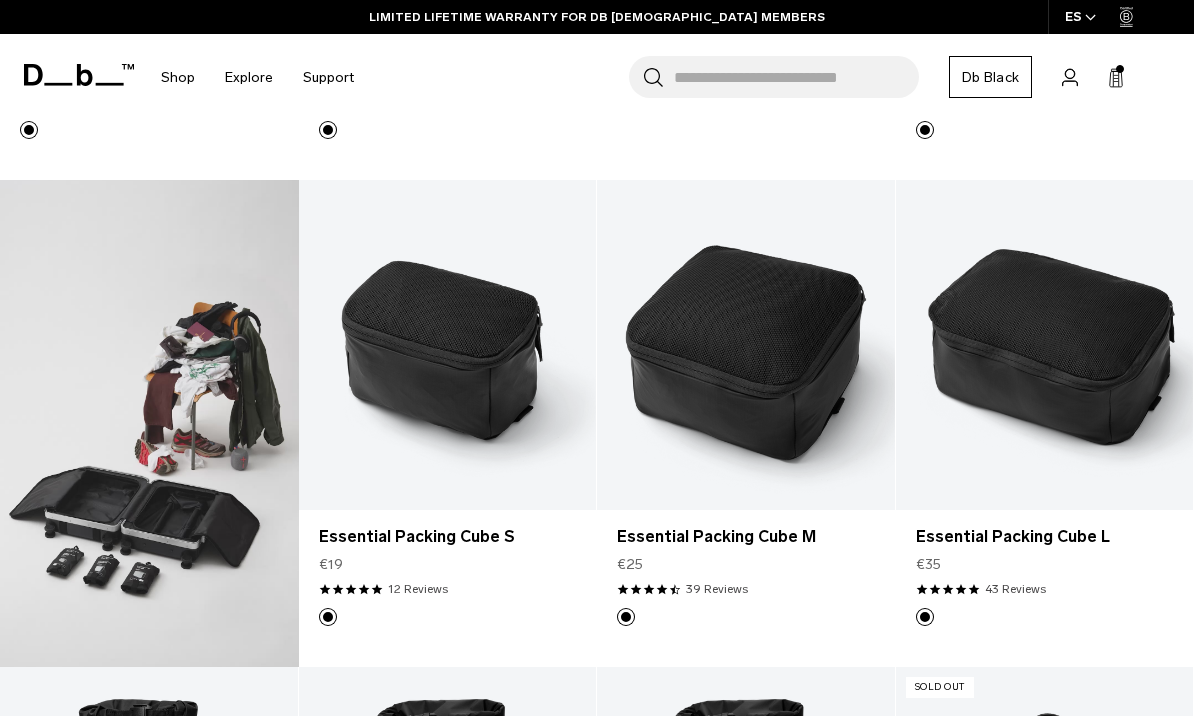 scroll, scrollTop: 0, scrollLeft: 0, axis: both 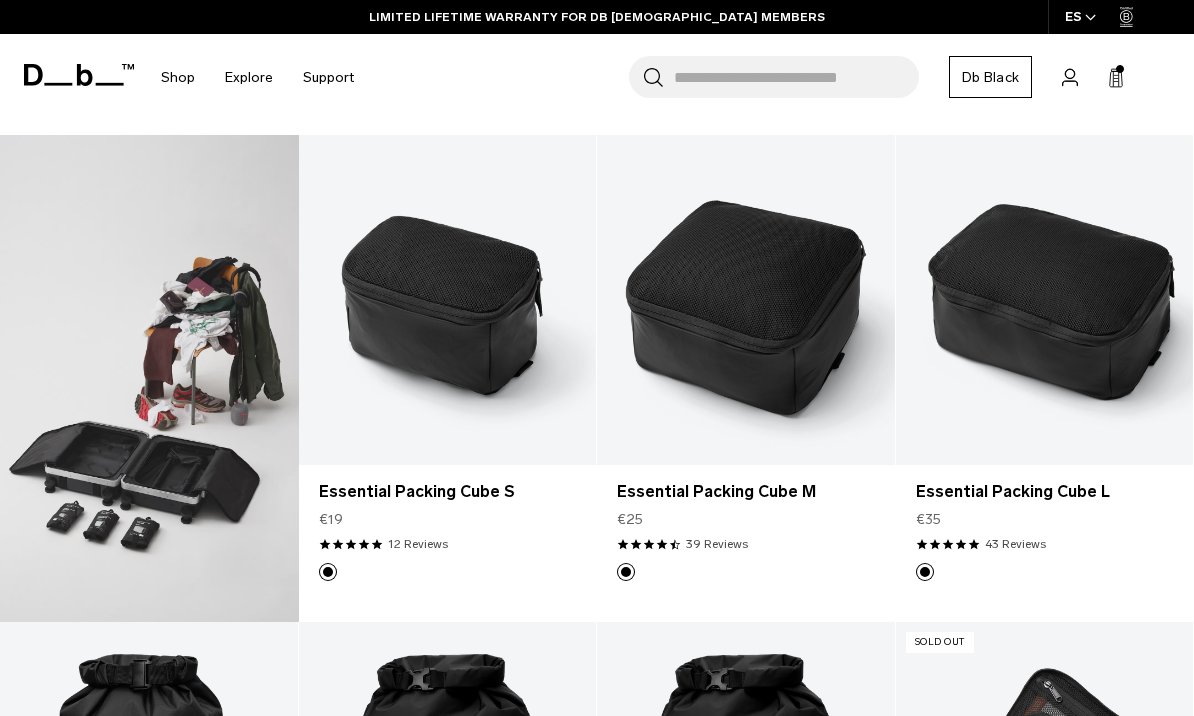 click on "Add to Cart" at bounding box center (1045, 432) 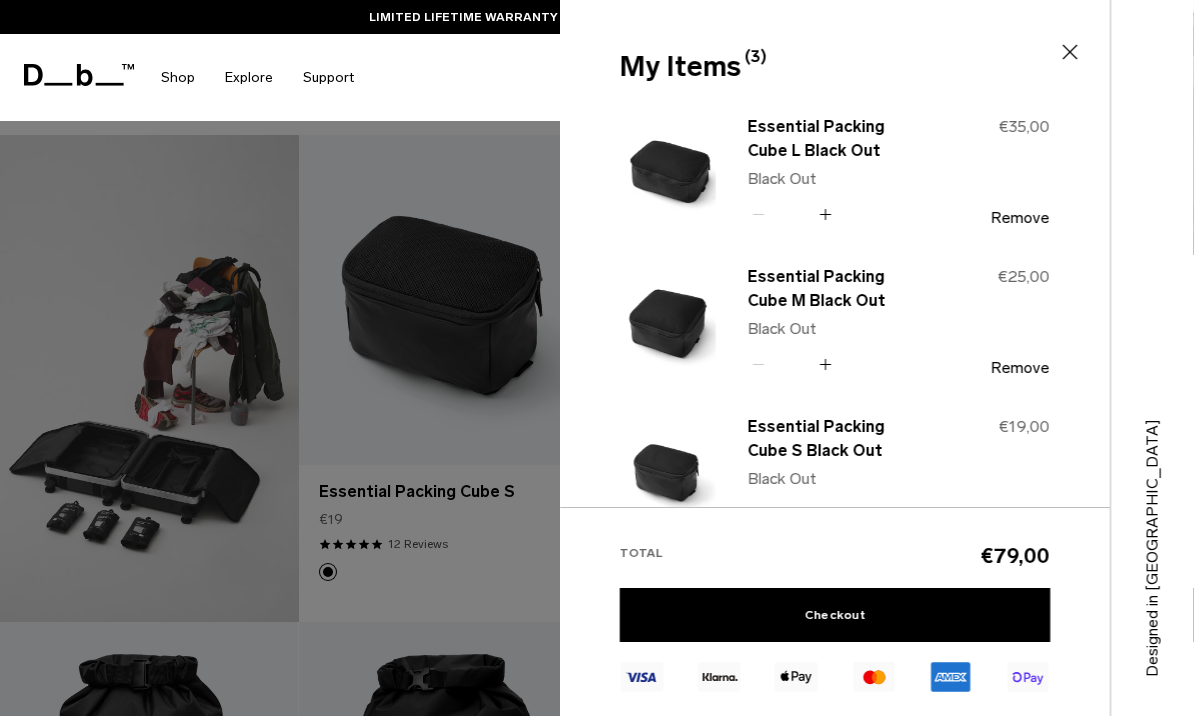 click at bounding box center (597, 358) 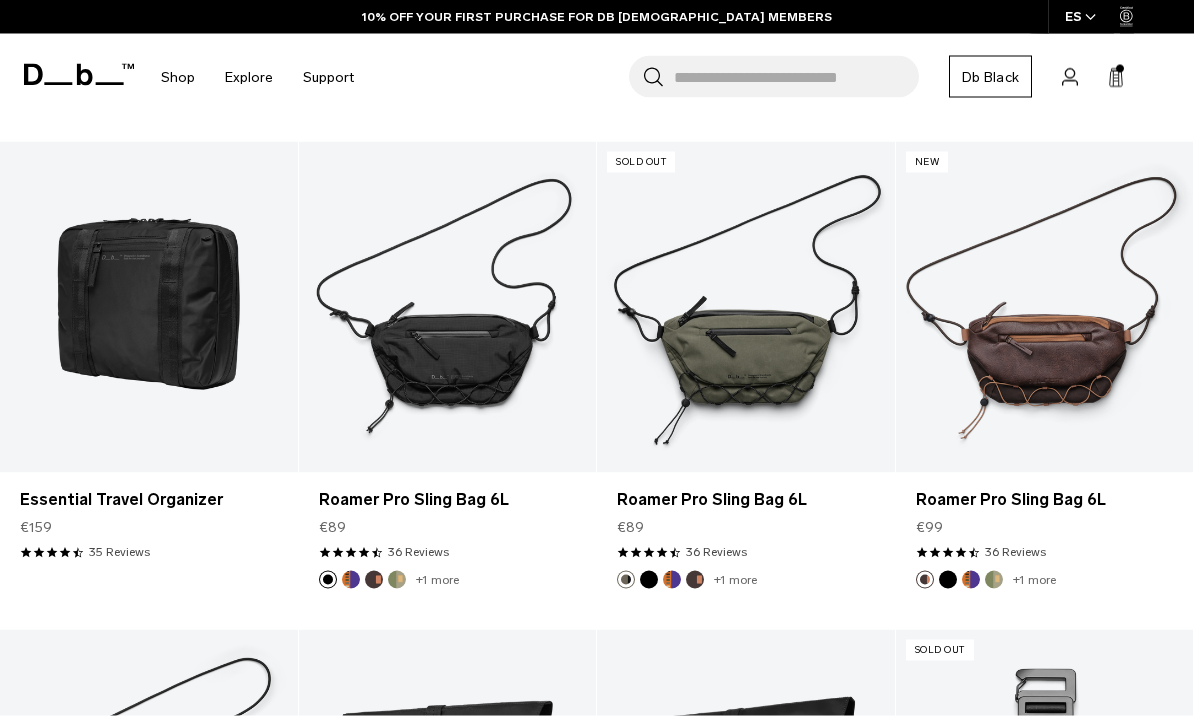 scroll, scrollTop: 1795, scrollLeft: 0, axis: vertical 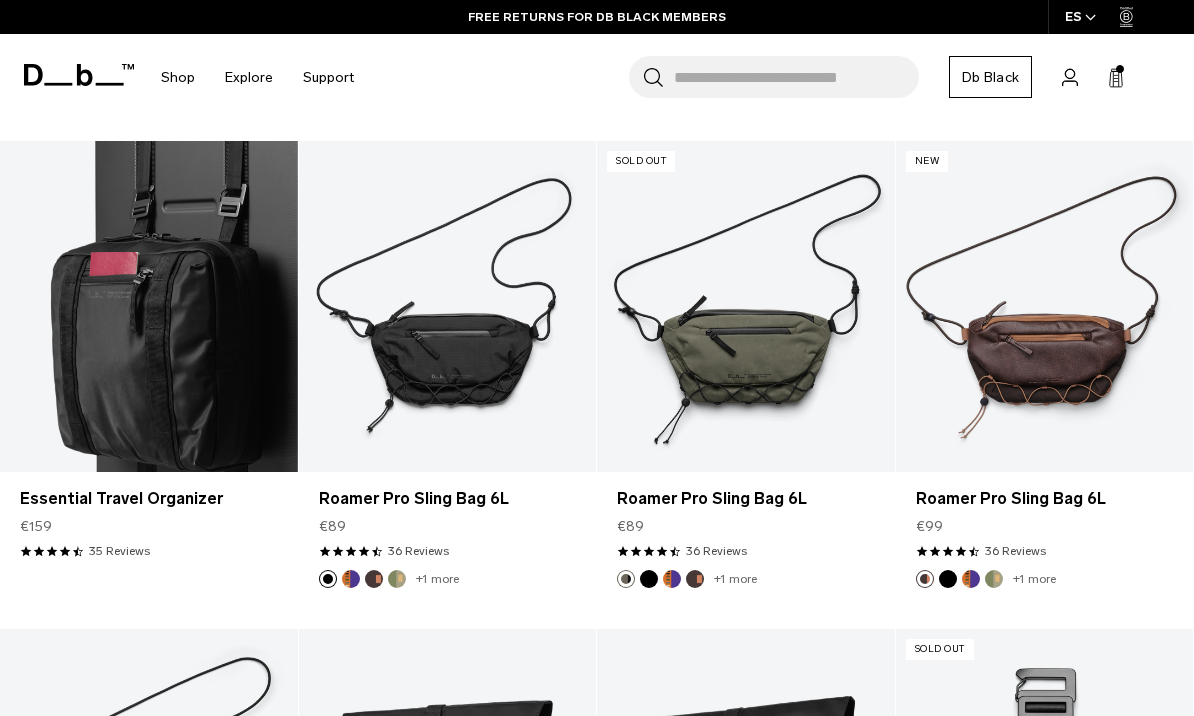 click at bounding box center (149, 306) 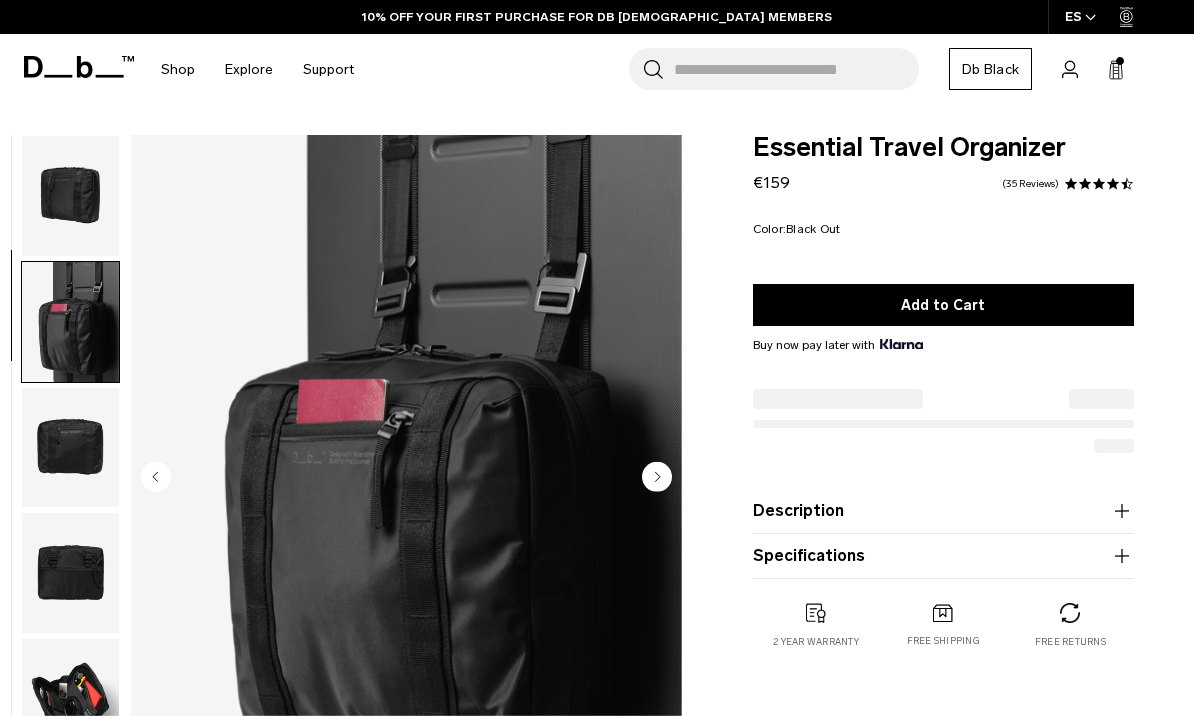 scroll, scrollTop: 0, scrollLeft: 0, axis: both 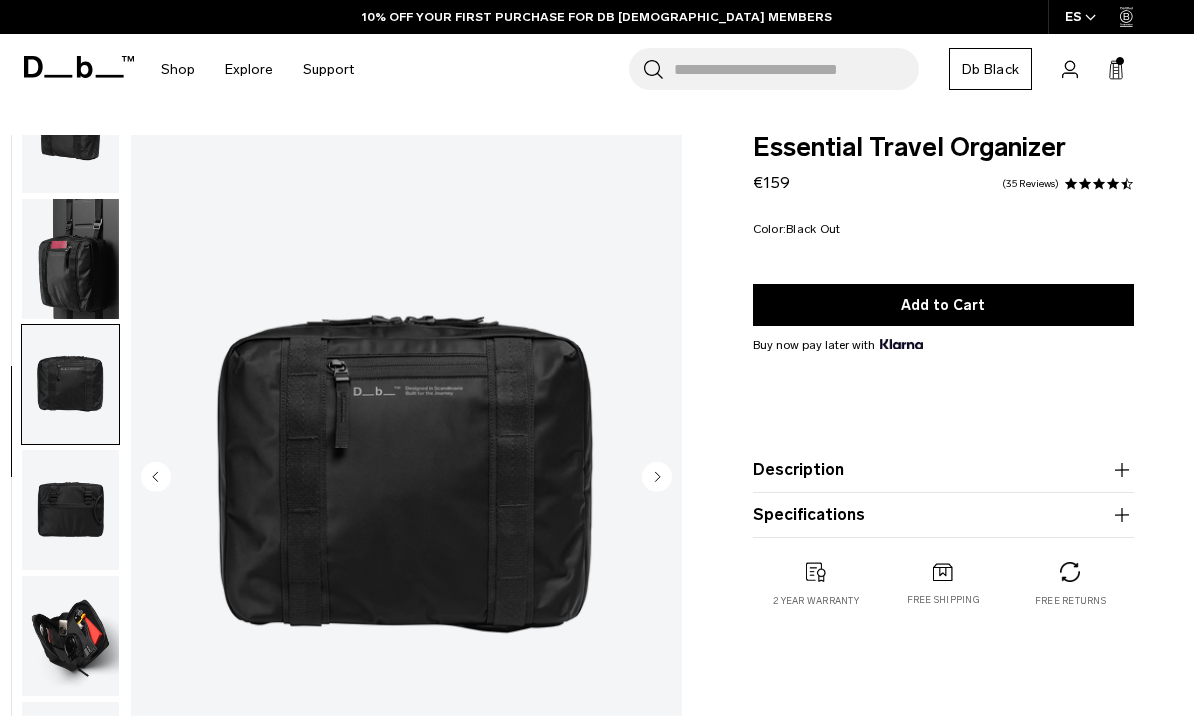 click at bounding box center (70, 510) 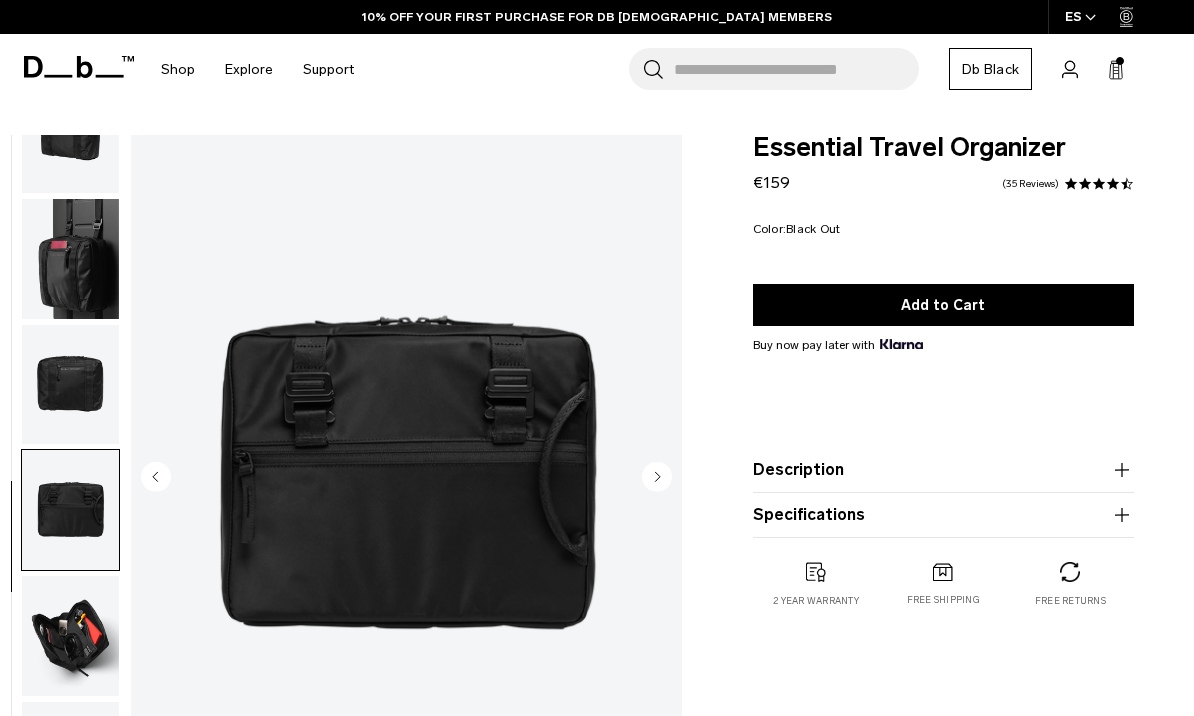 click at bounding box center [70, 636] 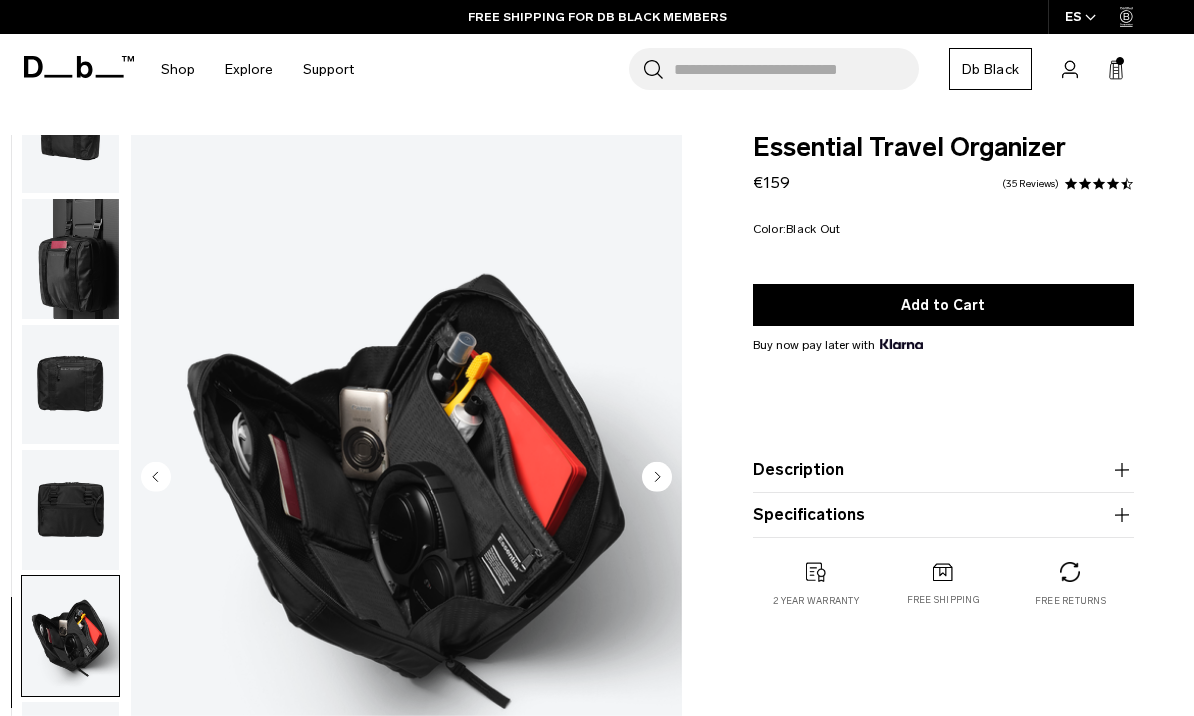 click at bounding box center (70, 510) 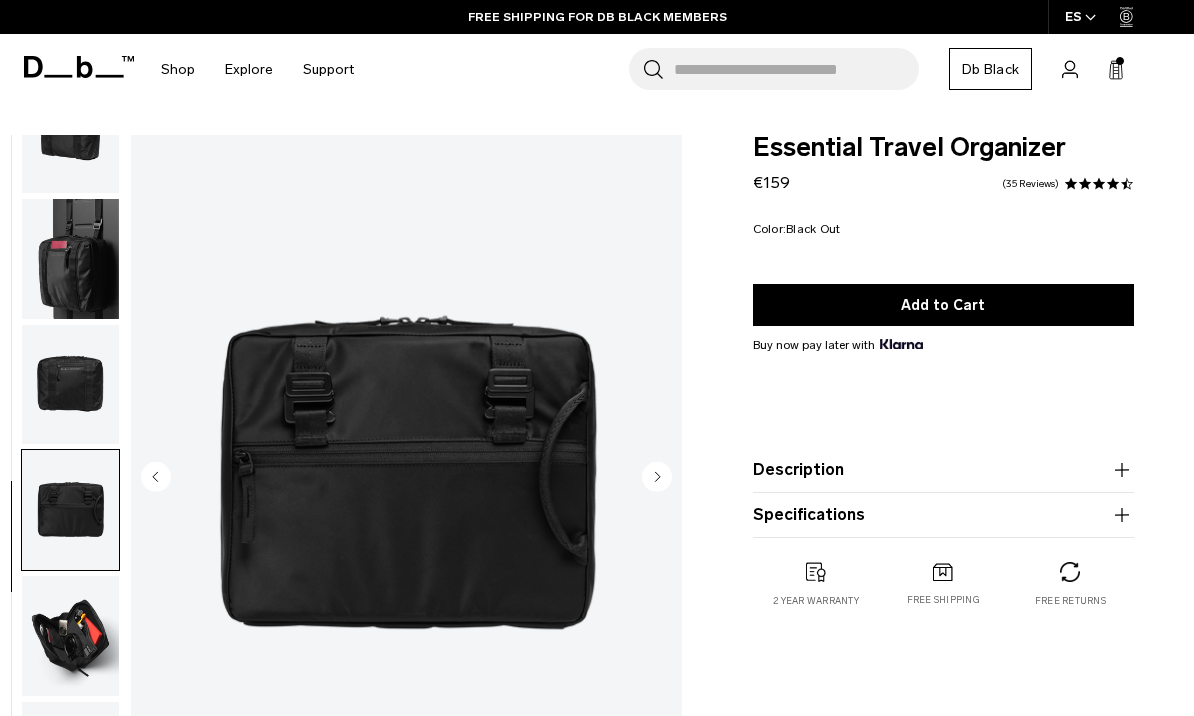 click at bounding box center (70, 385) 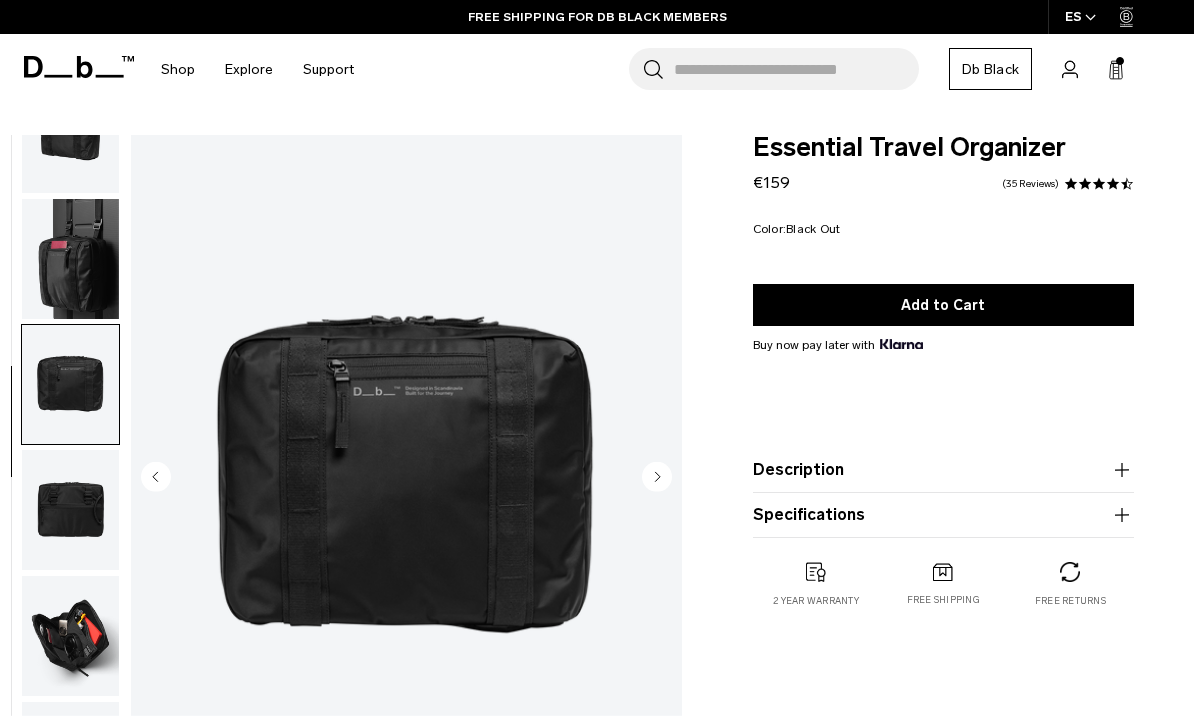 click at bounding box center [70, 259] 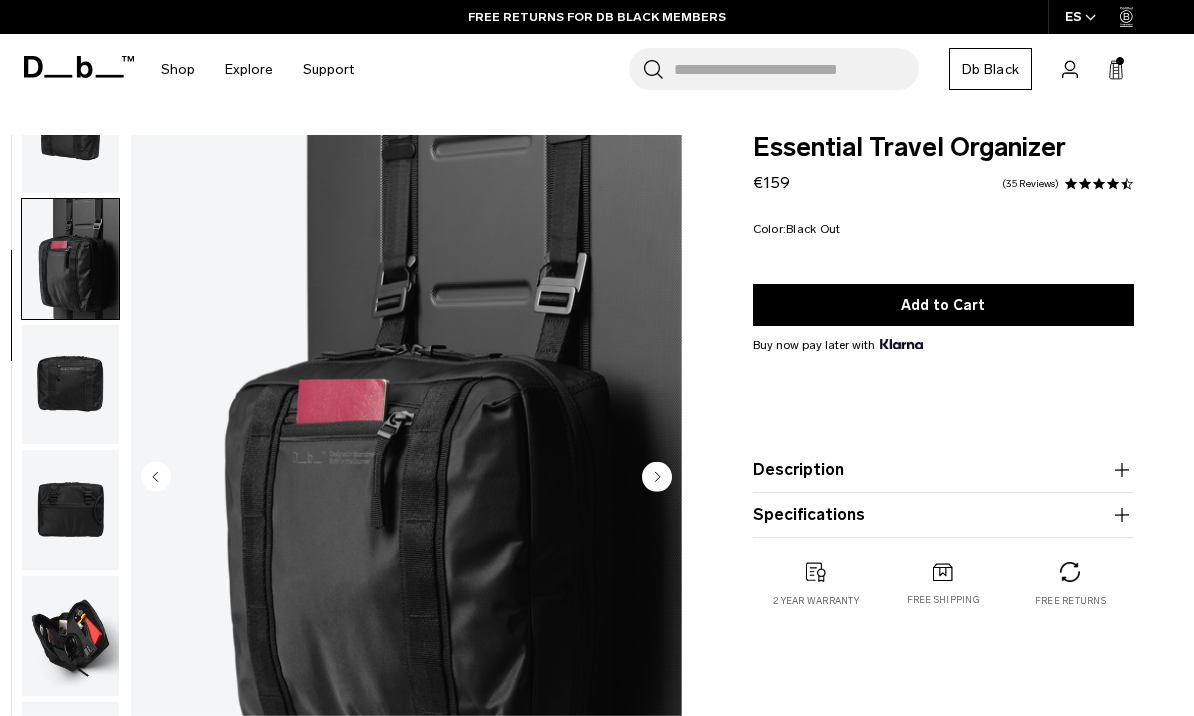 click on "Essential Travel Organizer
€159
4.6 star rating      35 Reviews
Color:
Black Out
Out of stock
This item will be shipped approximately:
Add to Cart
Notify Me When Available
View in your space
.cls-1{fill:none;}.cls-2{clip-path:url(#clippath);}.cls-3{fill:#162023;}" at bounding box center [943, 484] 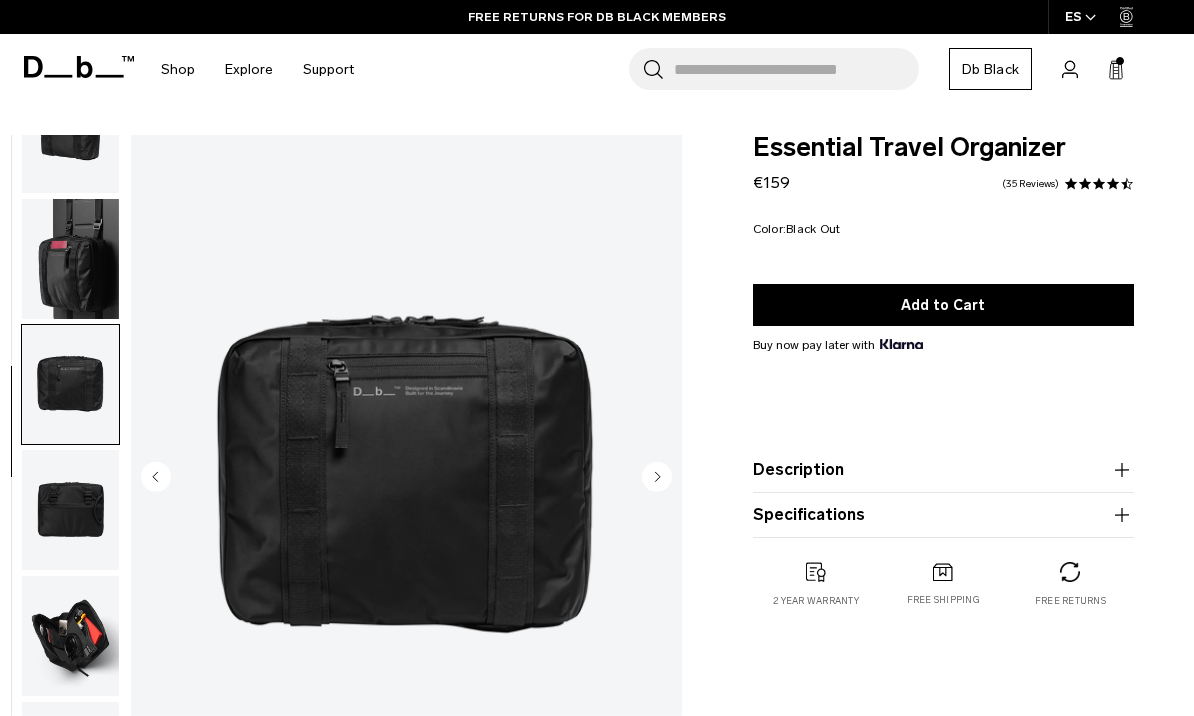 click at bounding box center [70, 510] 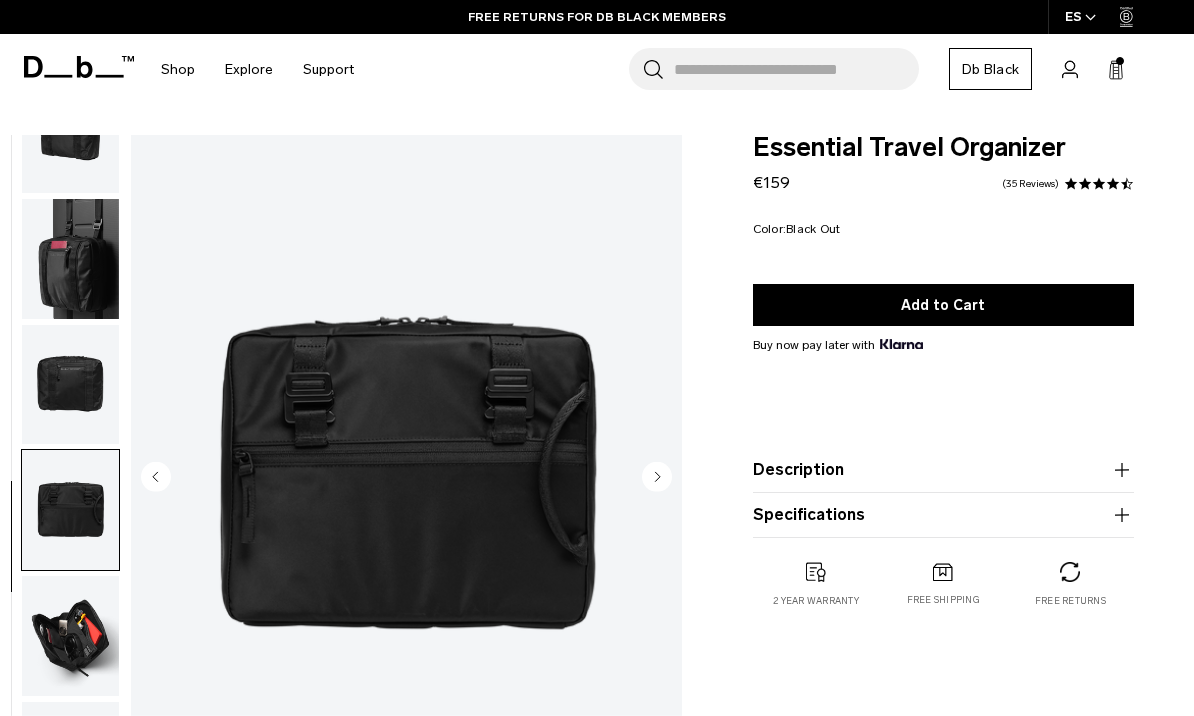 click at bounding box center [70, 636] 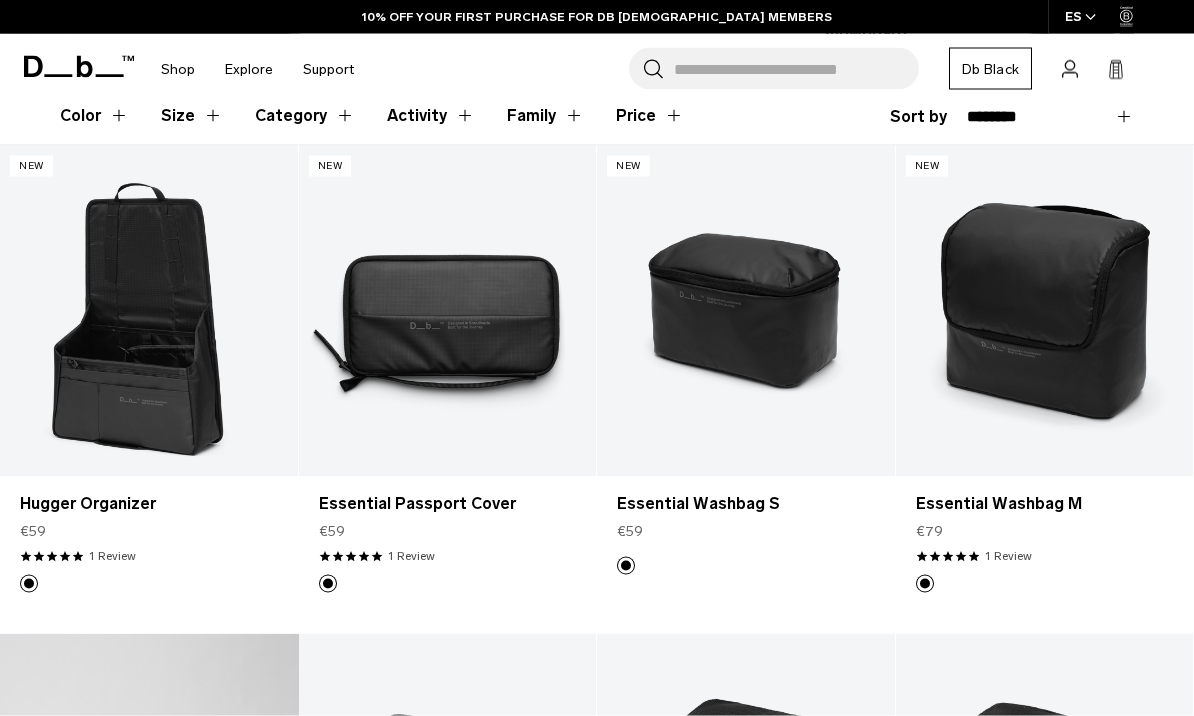 scroll, scrollTop: 328, scrollLeft: 0, axis: vertical 